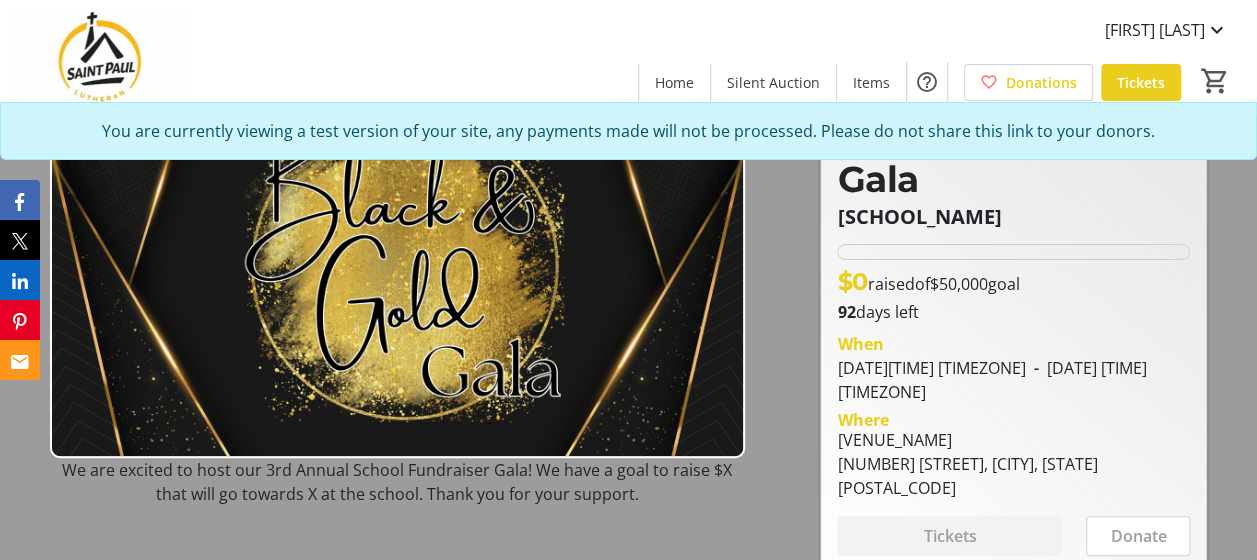 scroll, scrollTop: 0, scrollLeft: 0, axis: both 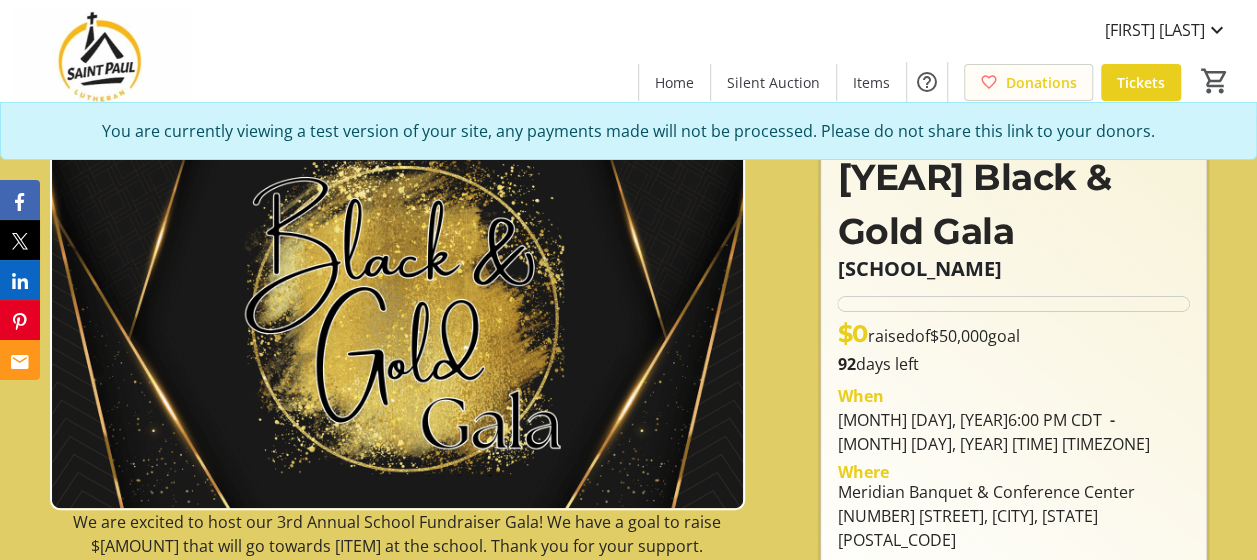 click on "Donations" 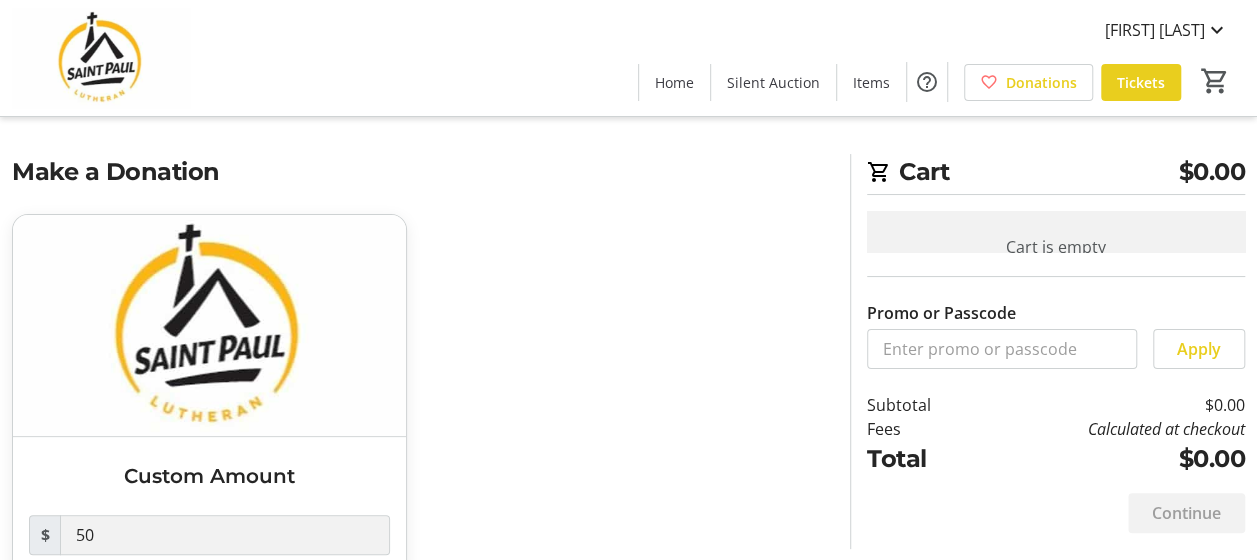 scroll, scrollTop: 0, scrollLeft: 0, axis: both 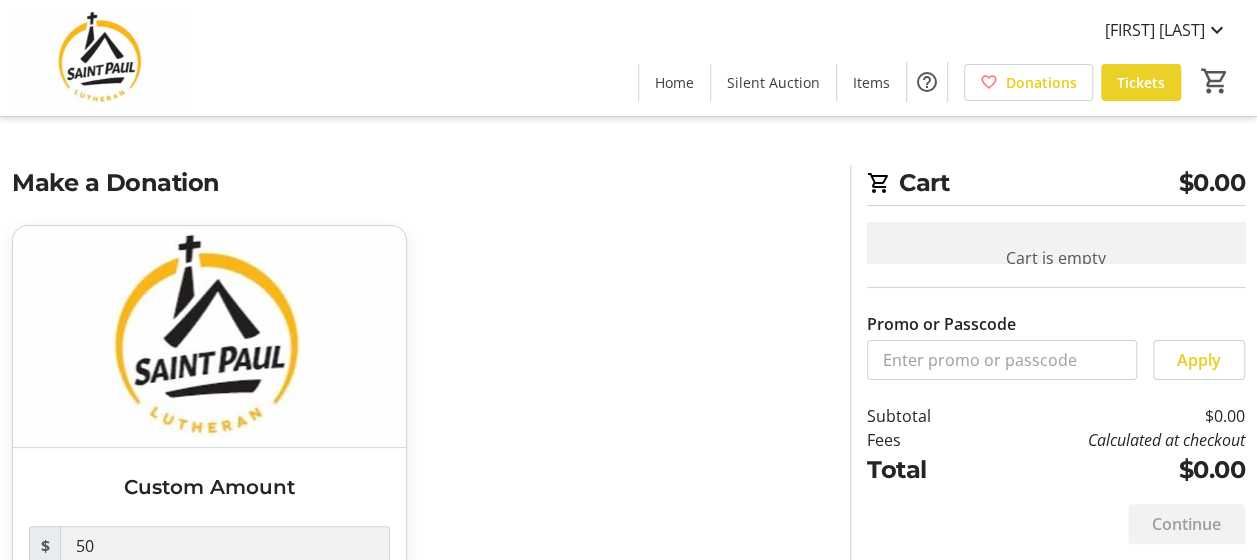 click on "Tickets" 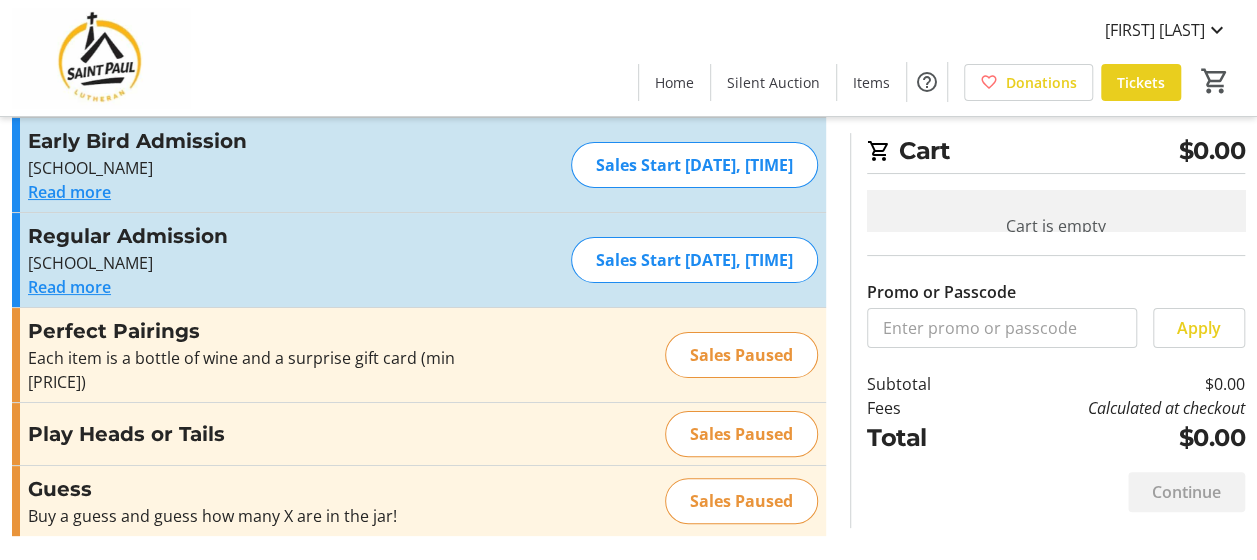 scroll, scrollTop: 94, scrollLeft: 0, axis: vertical 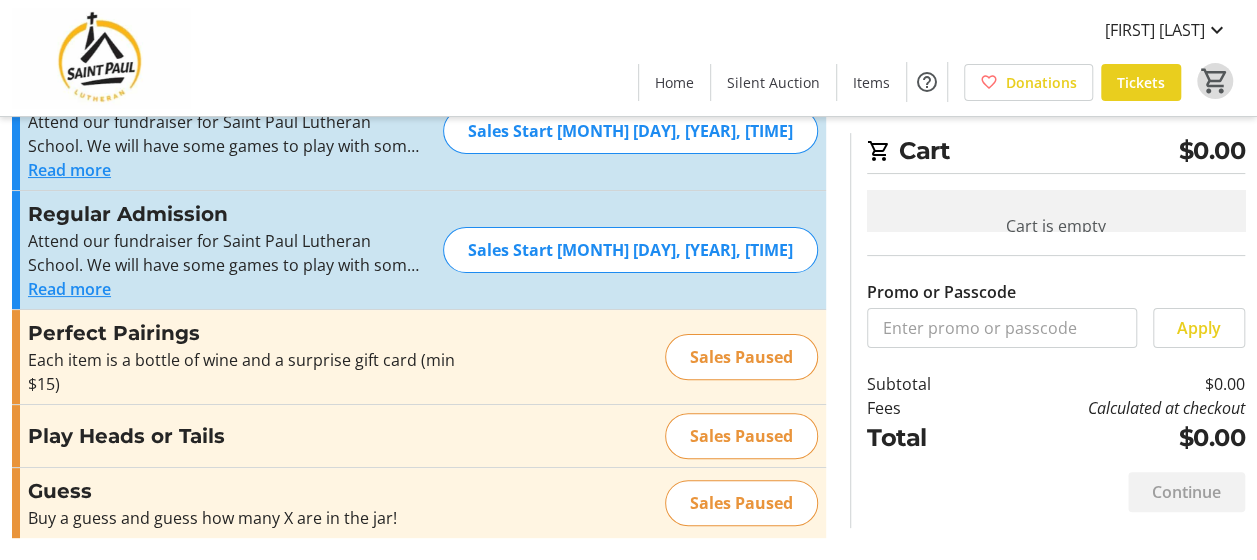 click on "0" 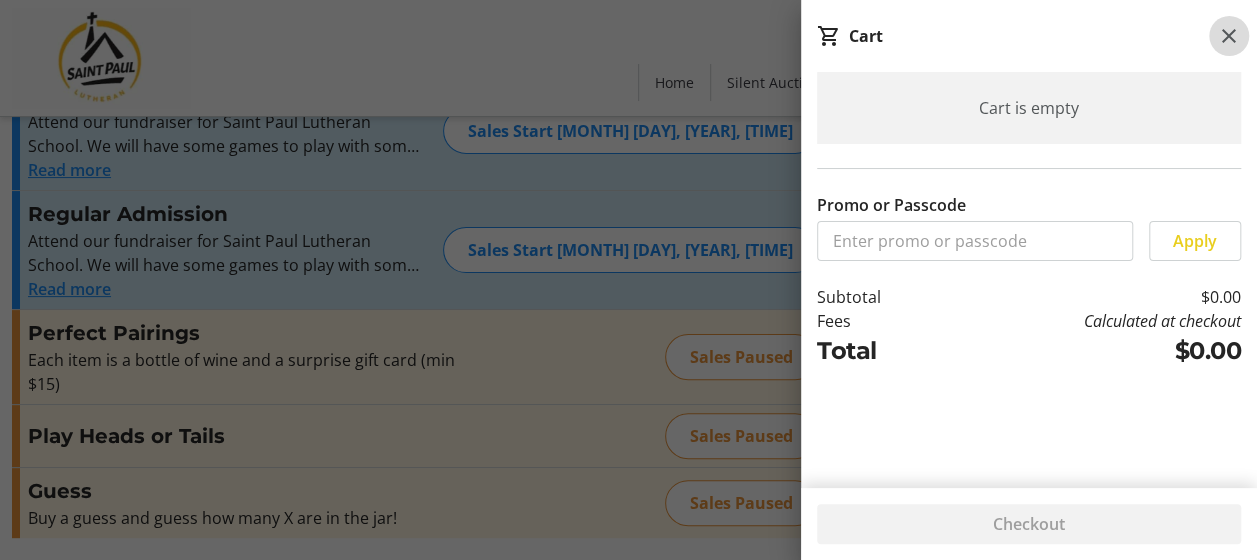 click 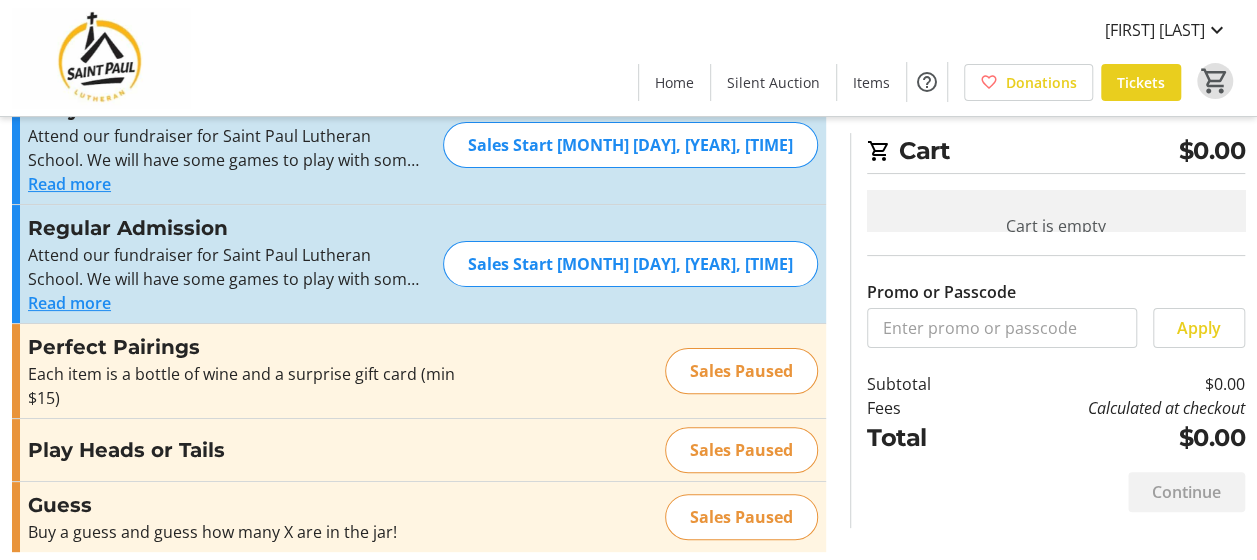 scroll, scrollTop: 0, scrollLeft: 0, axis: both 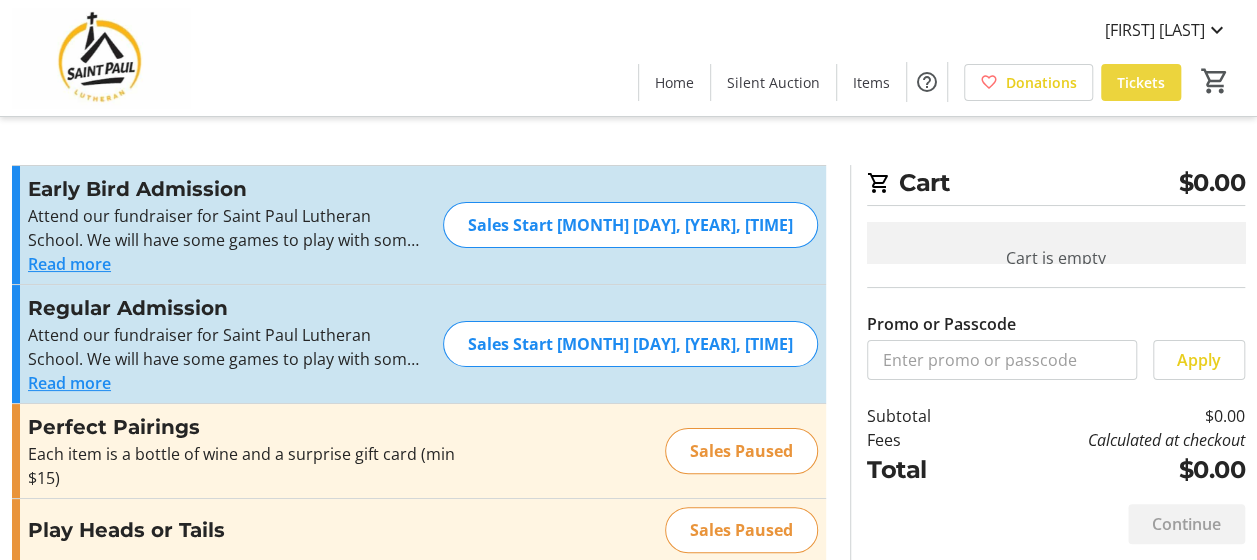 click on "Tickets" 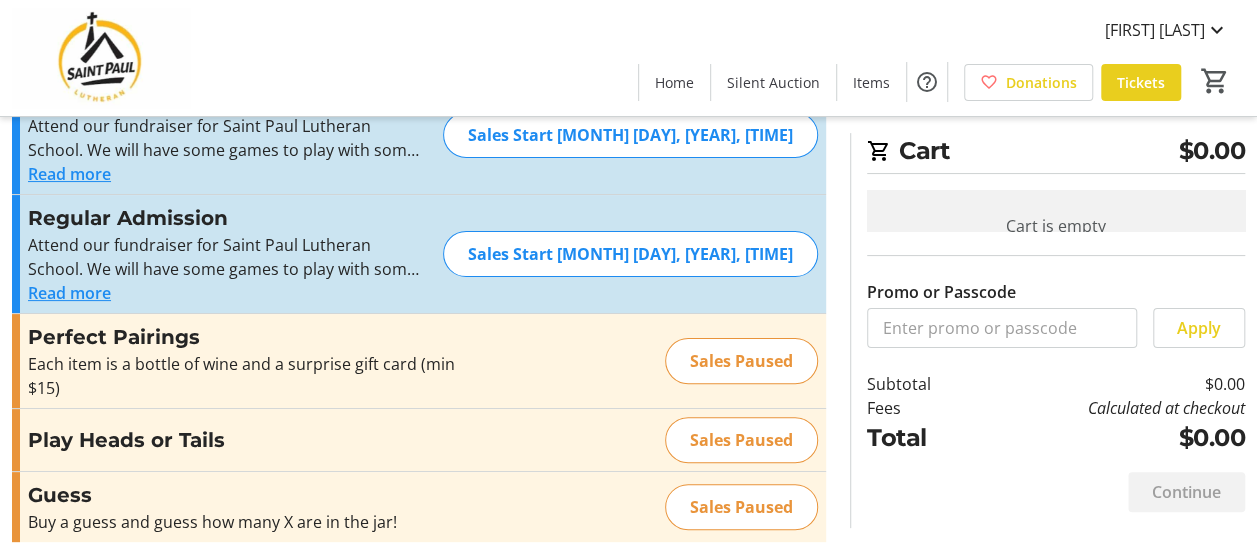 scroll, scrollTop: 94, scrollLeft: 0, axis: vertical 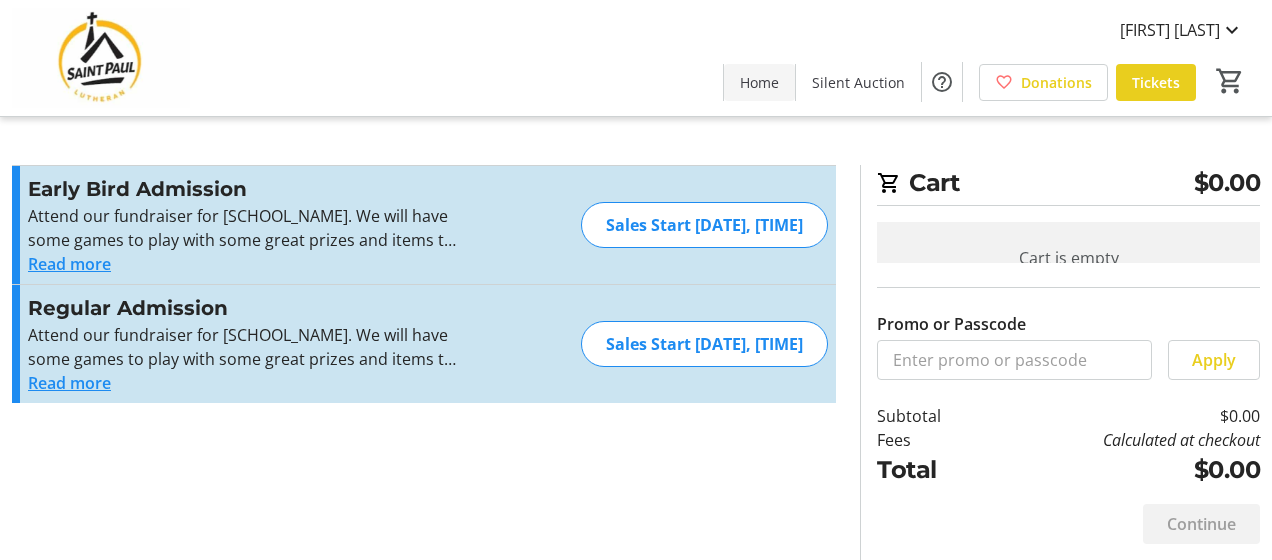 click on "Home" 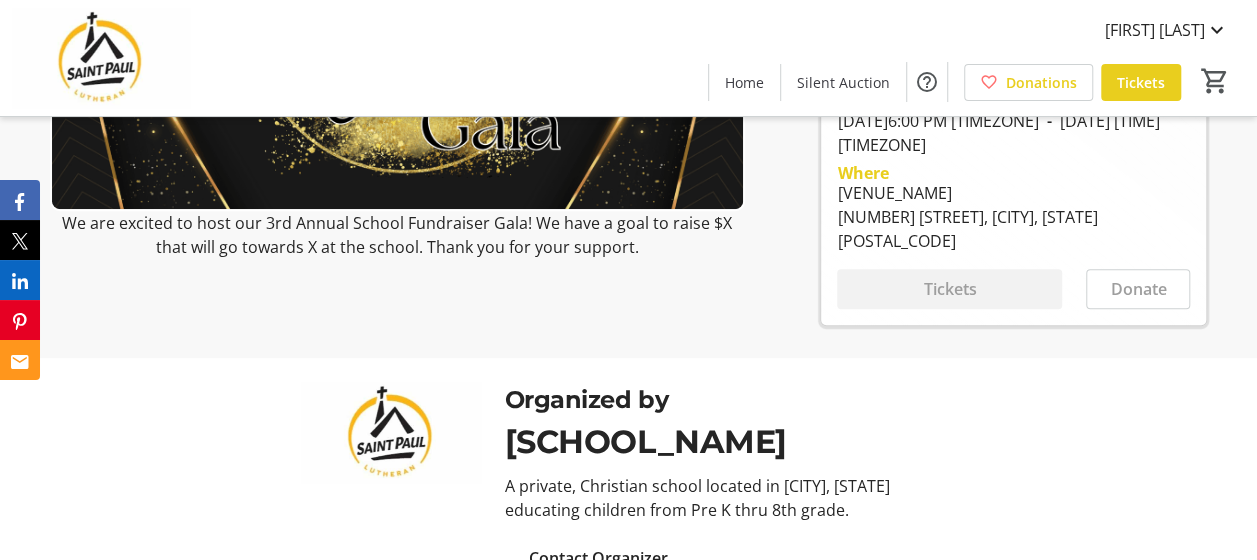 scroll, scrollTop: 300, scrollLeft: 0, axis: vertical 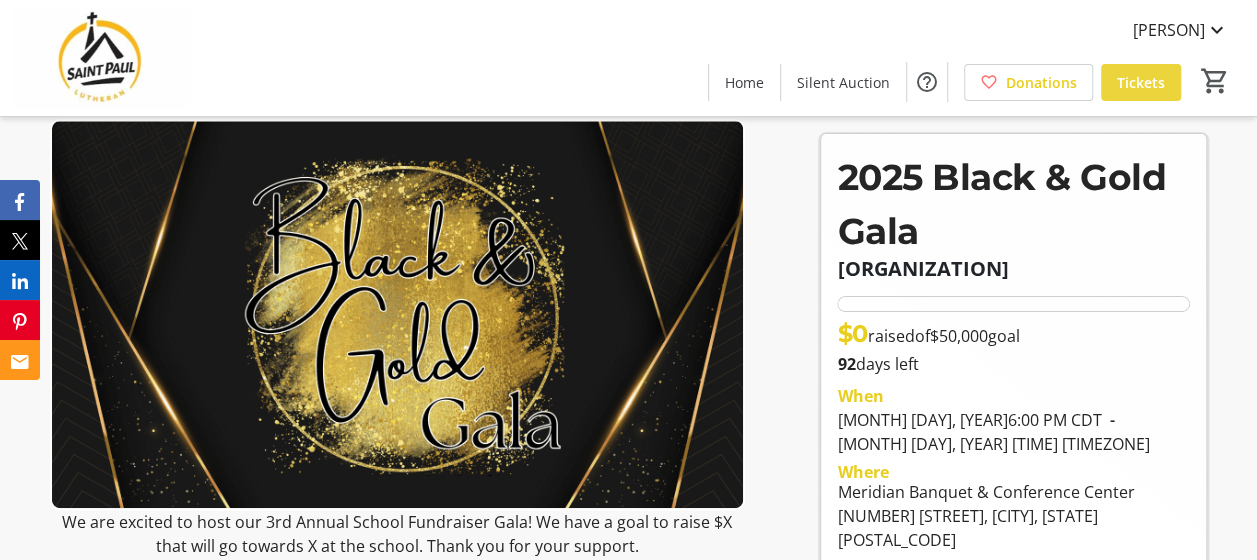 click 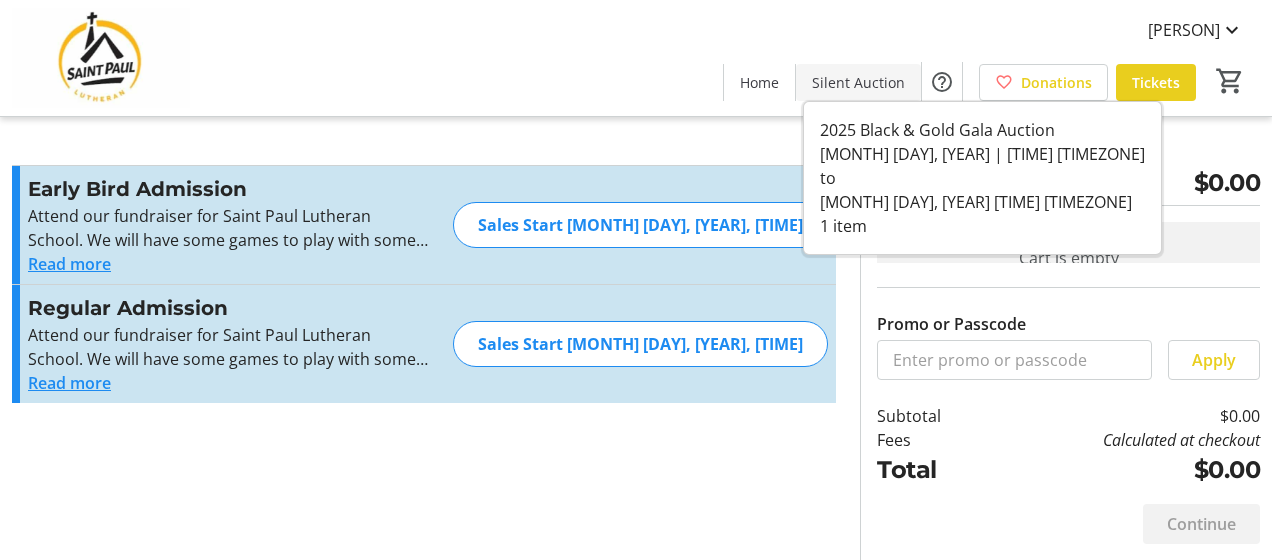 click on "Silent Auction" 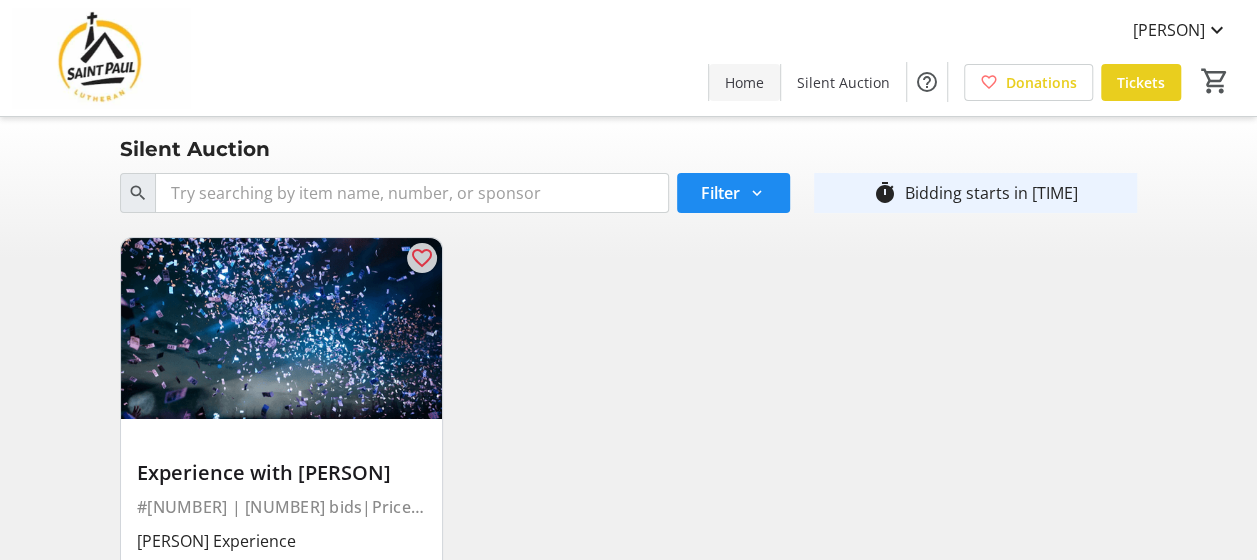 click on "Home" 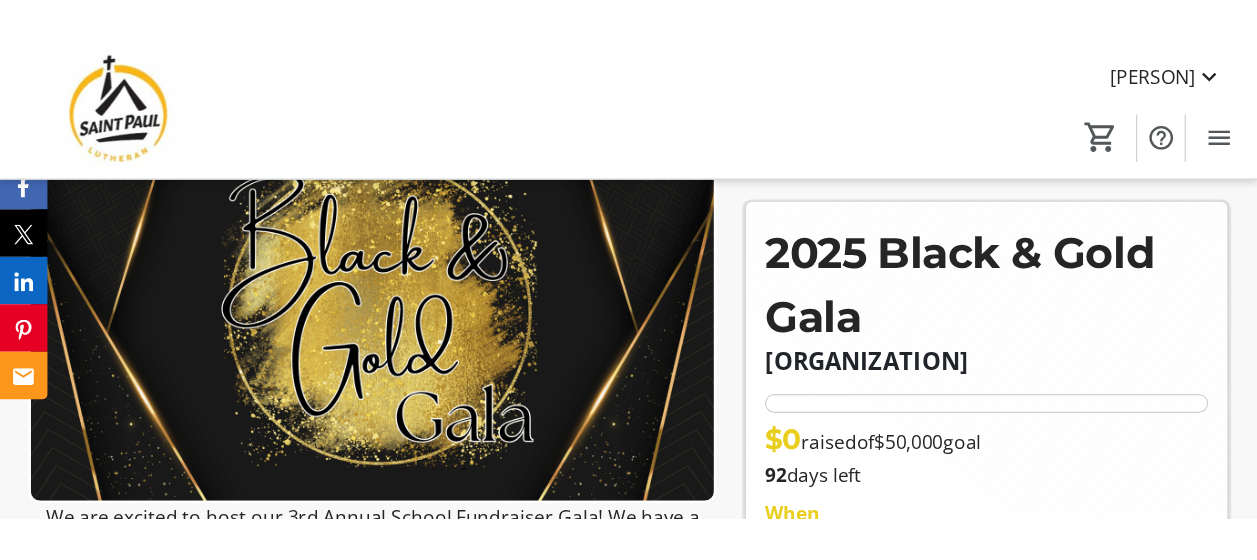 scroll, scrollTop: 0, scrollLeft: 0, axis: both 